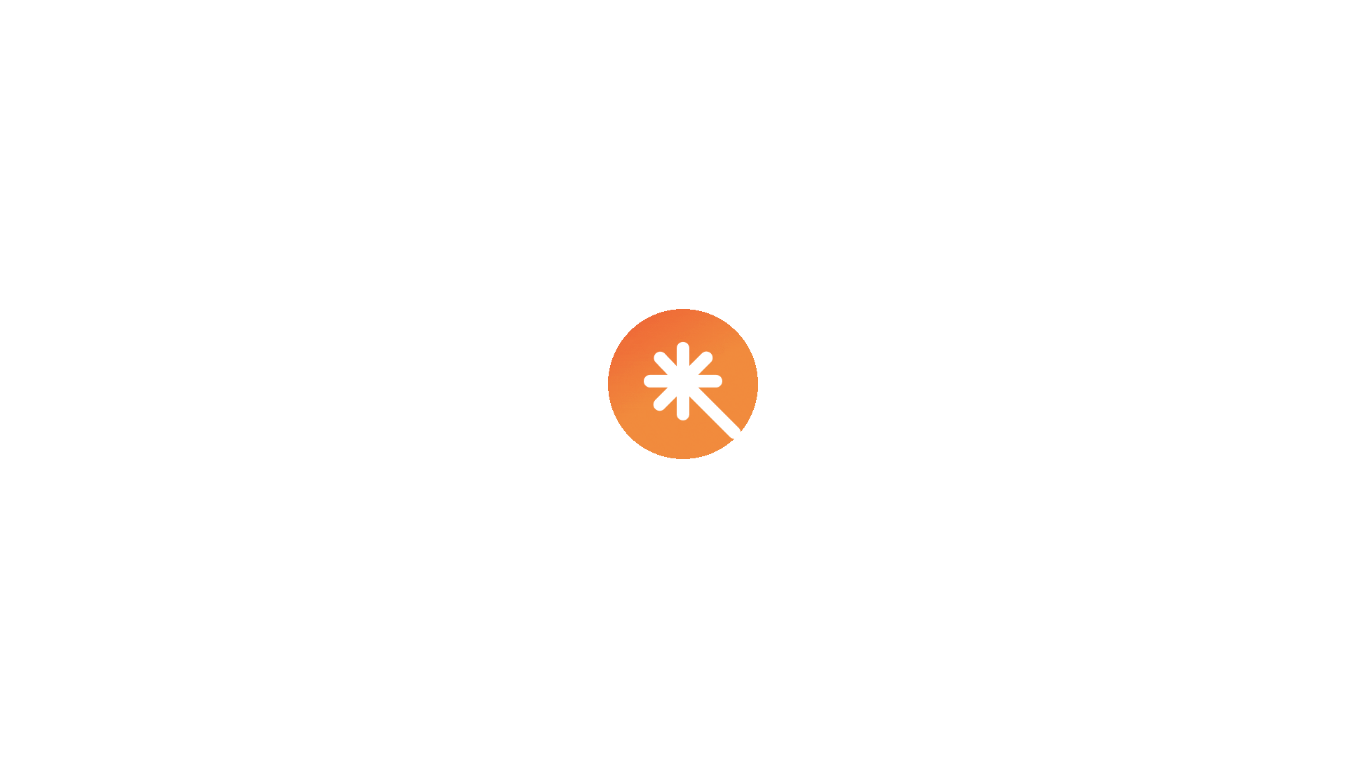 scroll, scrollTop: 0, scrollLeft: 0, axis: both 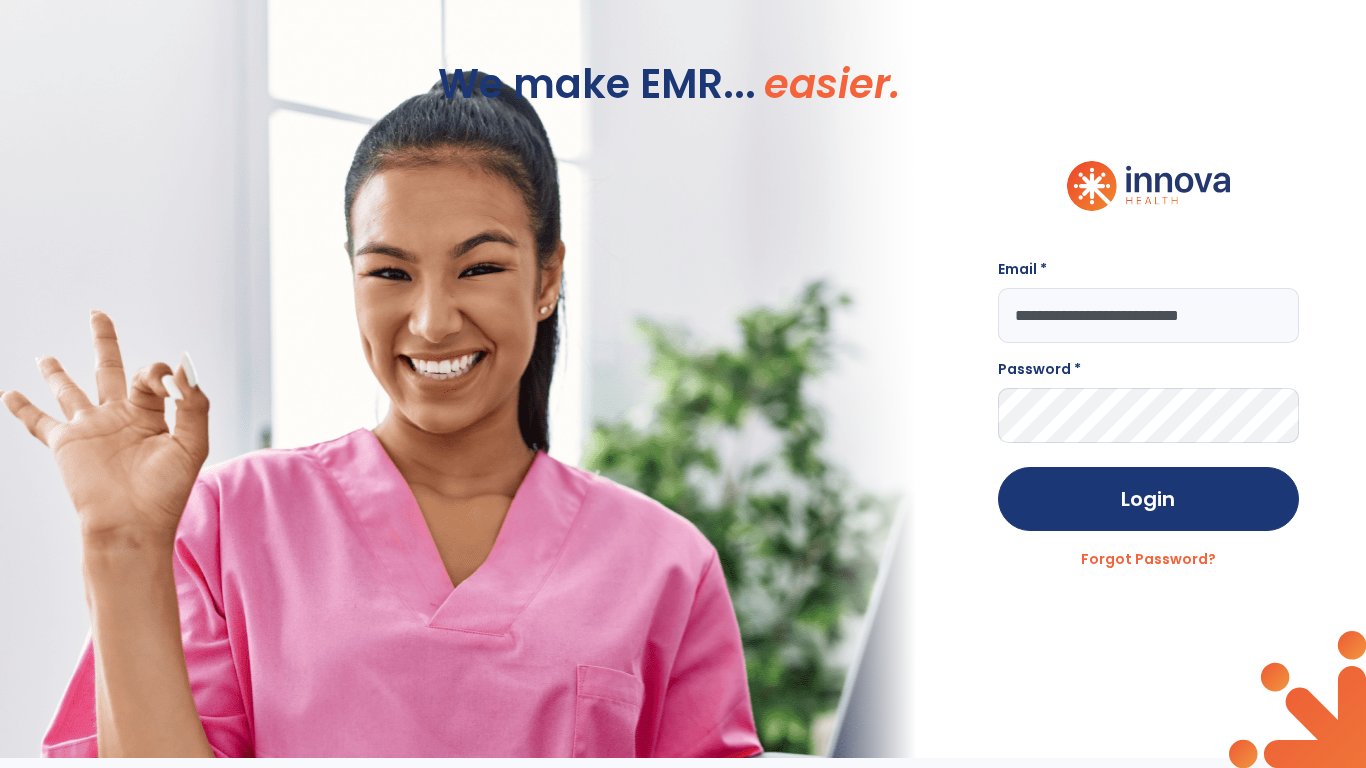 type on "**********" 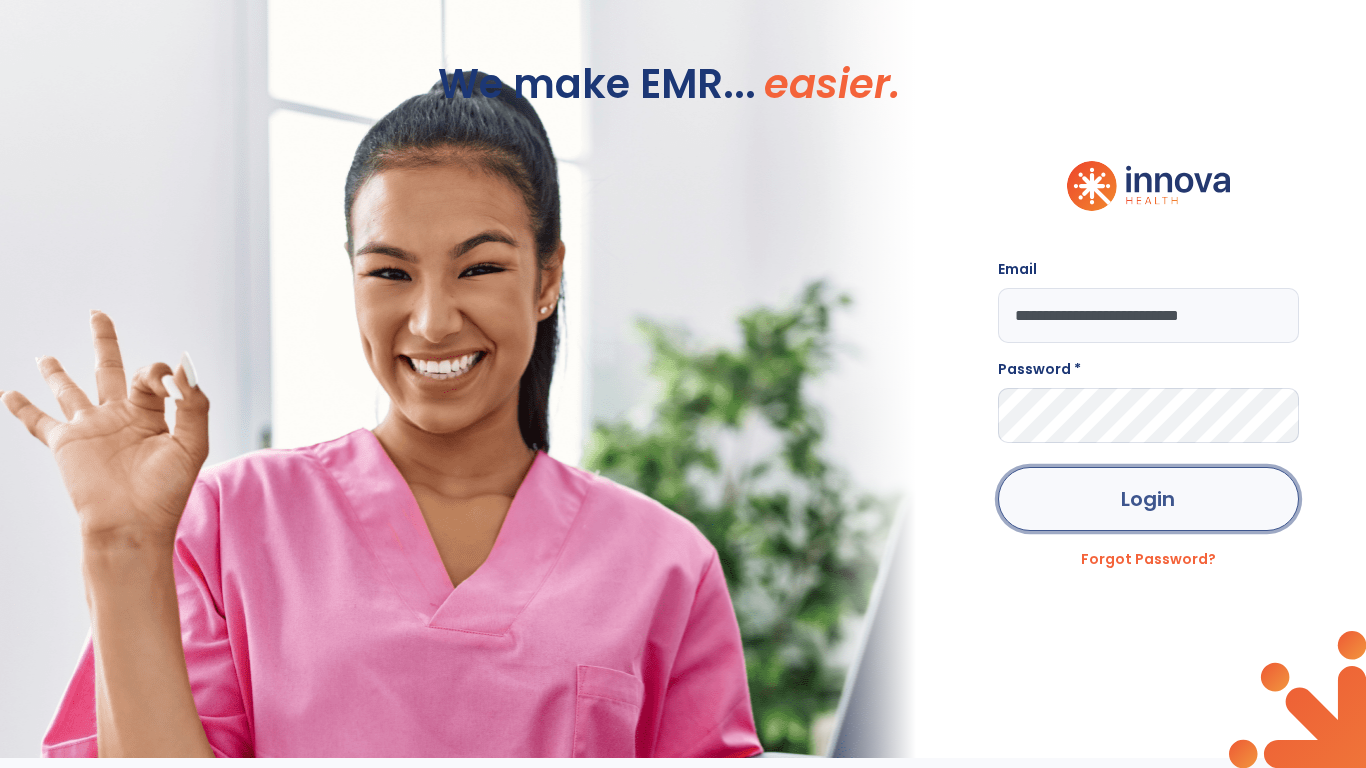 click on "Login" 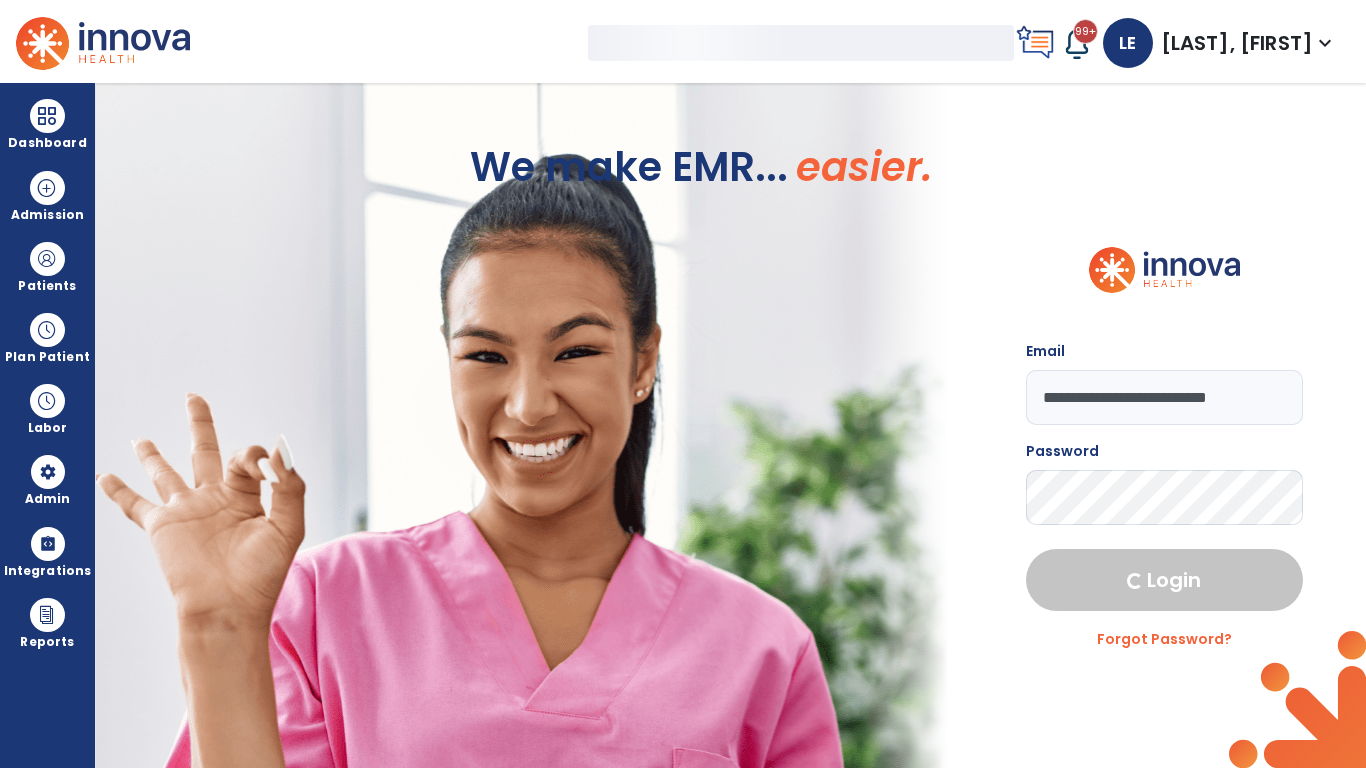 select on "***" 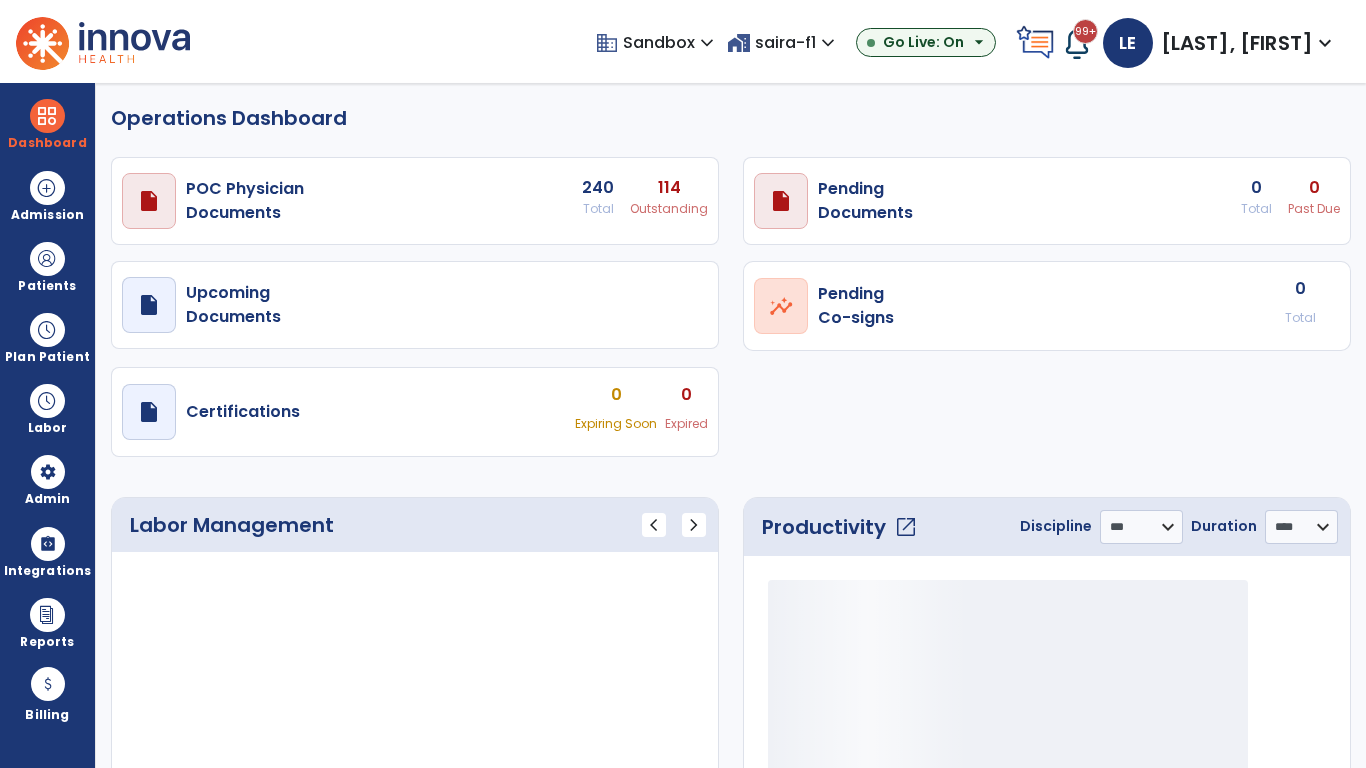 select on "***" 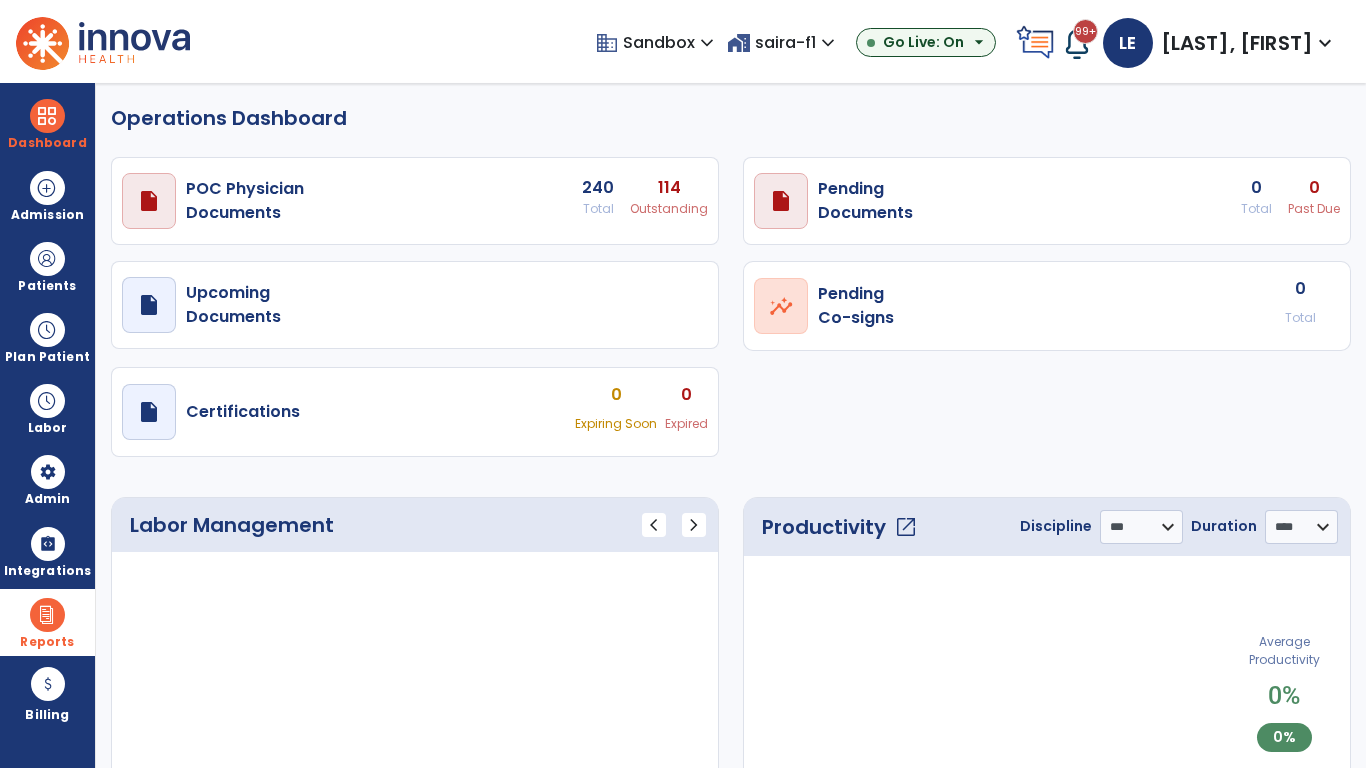 click at bounding box center [47, 615] 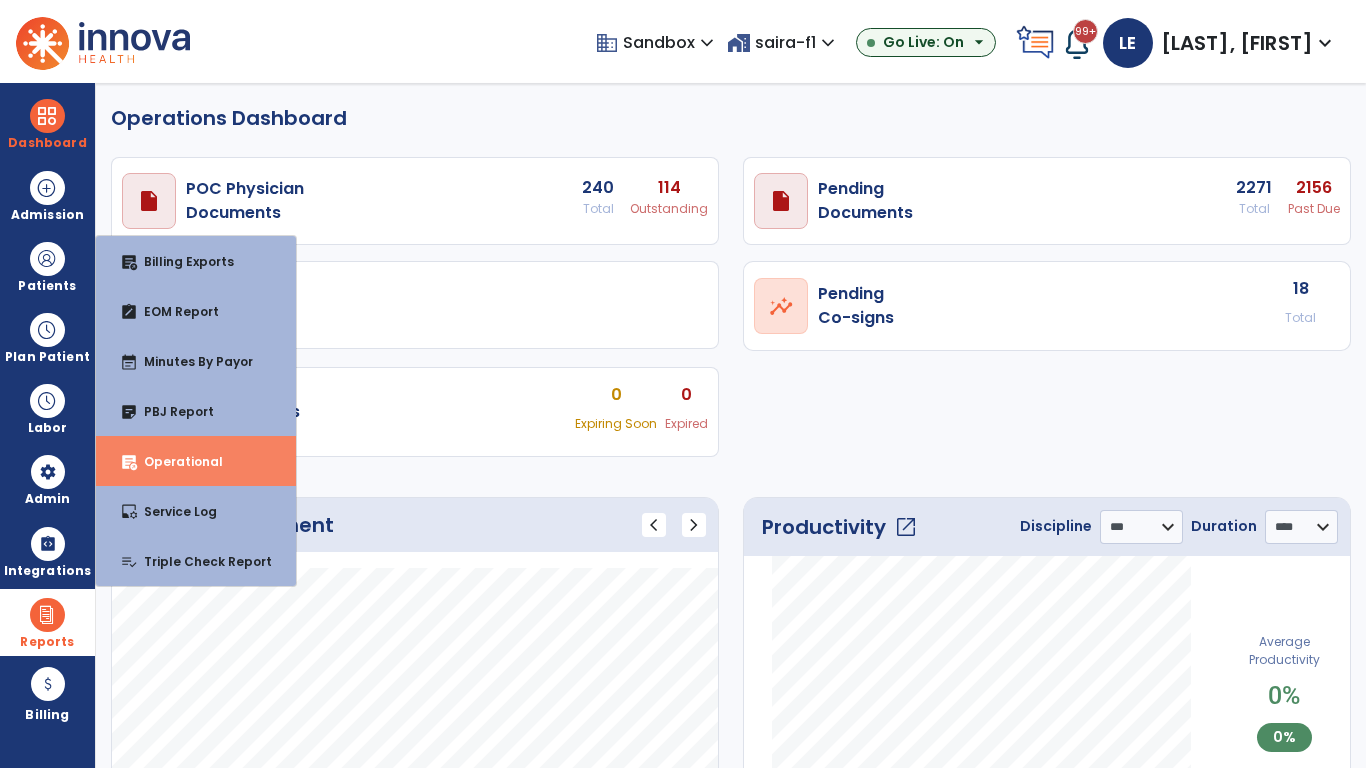 click on "Operational" at bounding box center (175, 461) 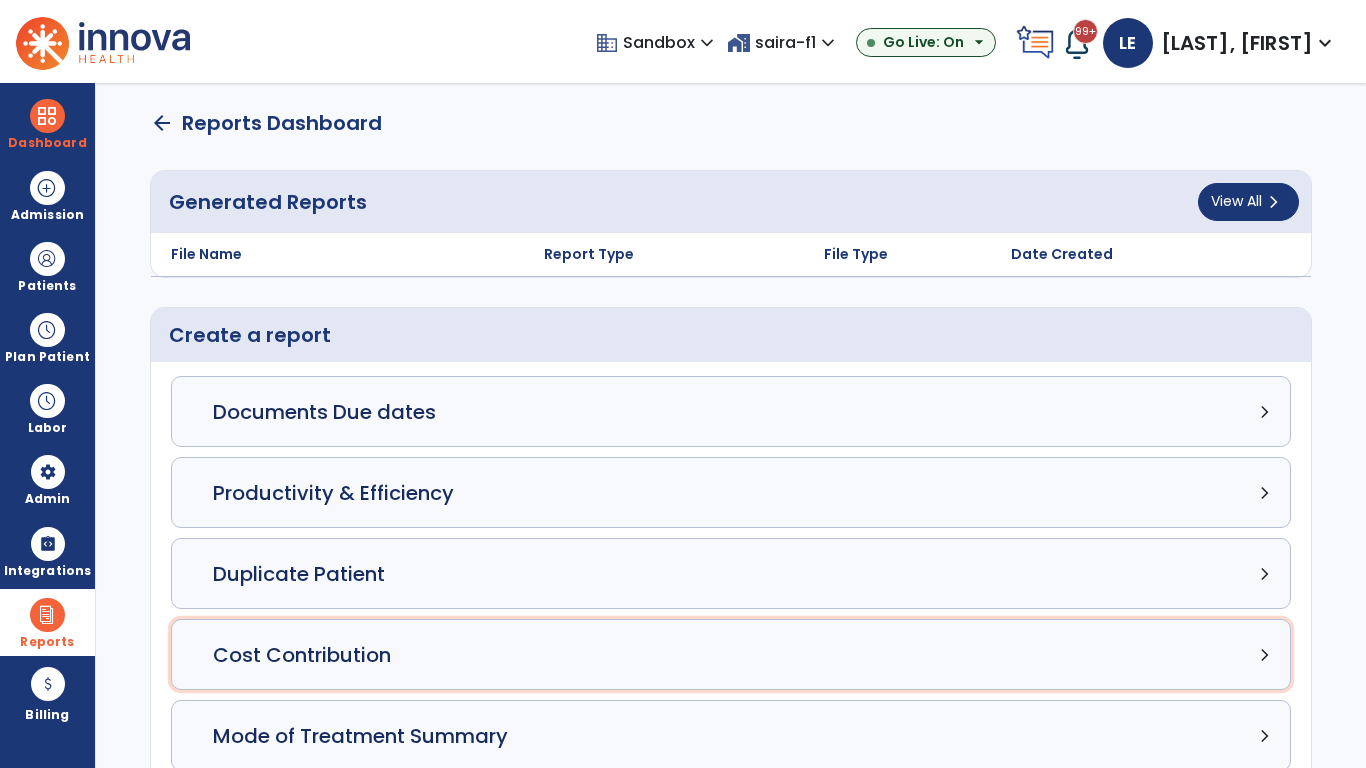 click on "Cost Contribution chevron_right" 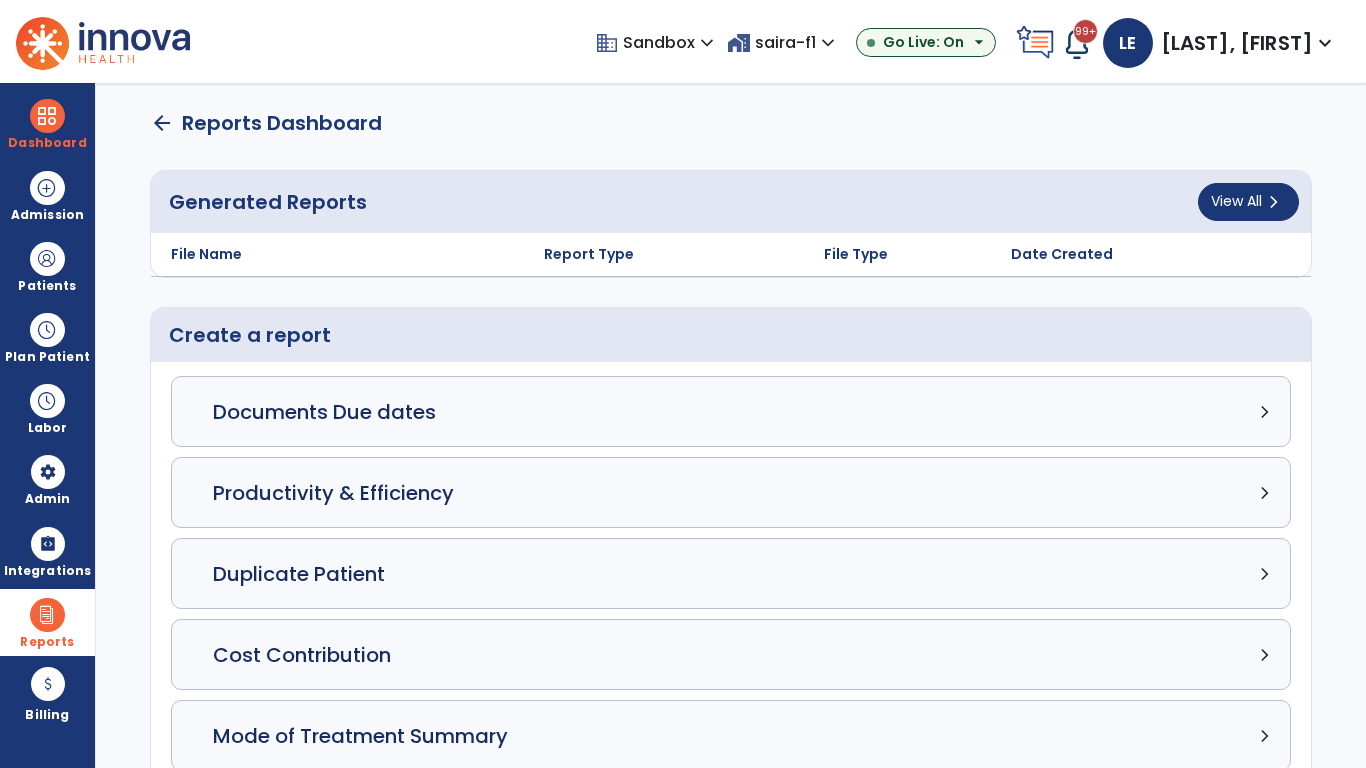 select on "*****" 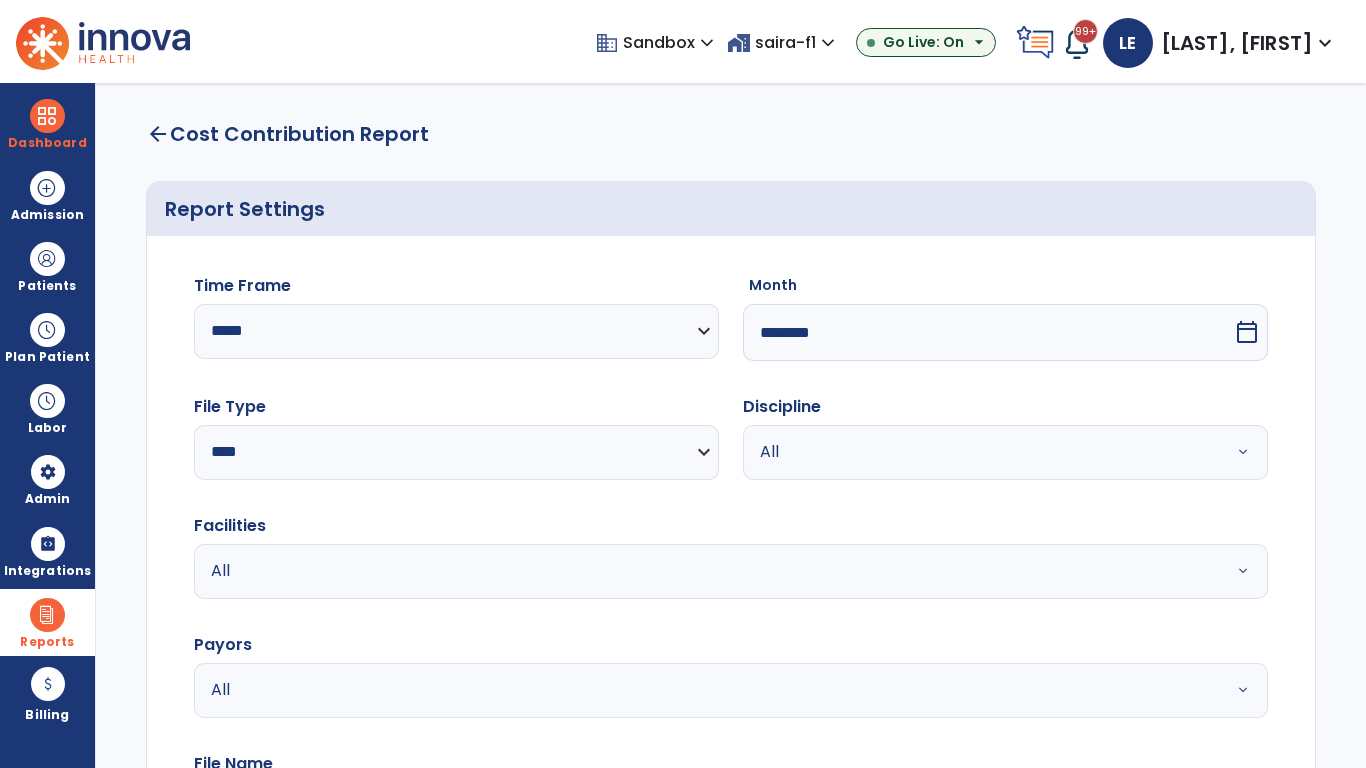 select on "*****" 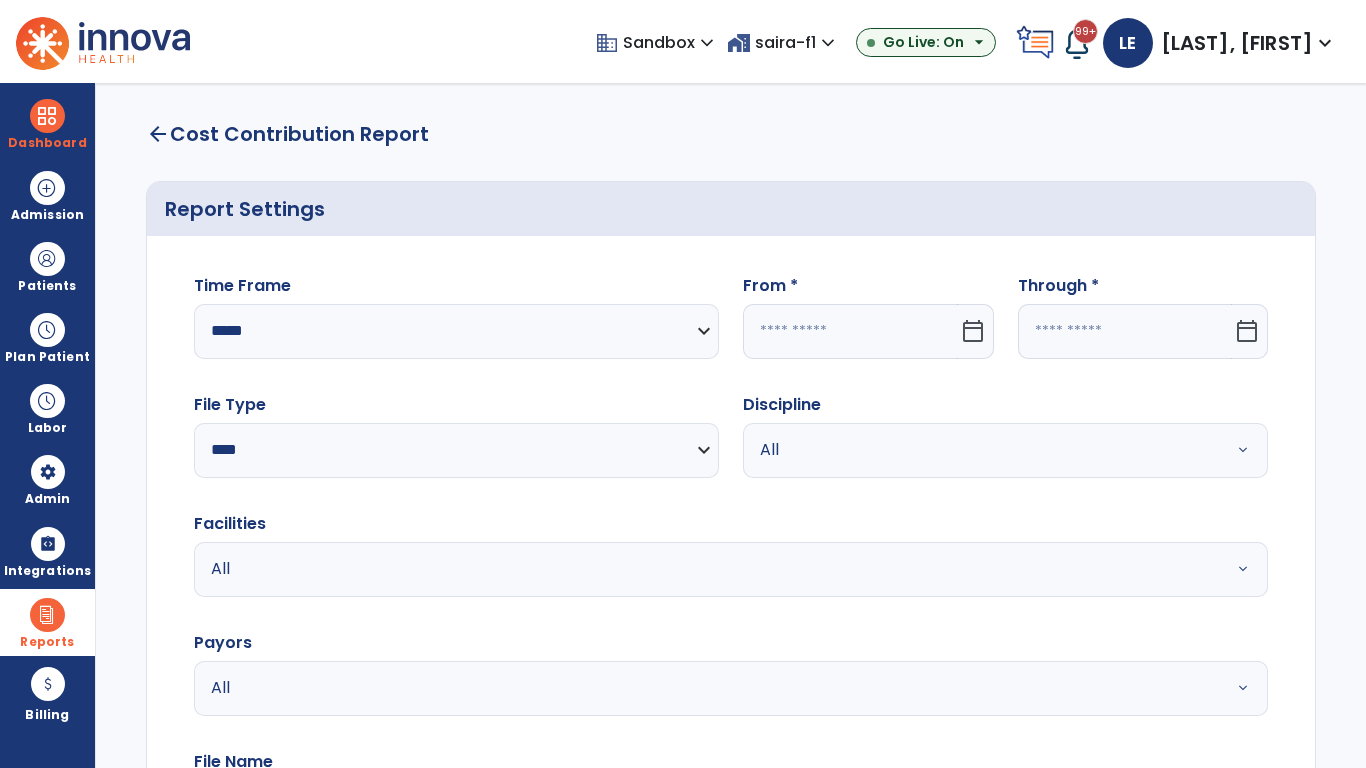 click 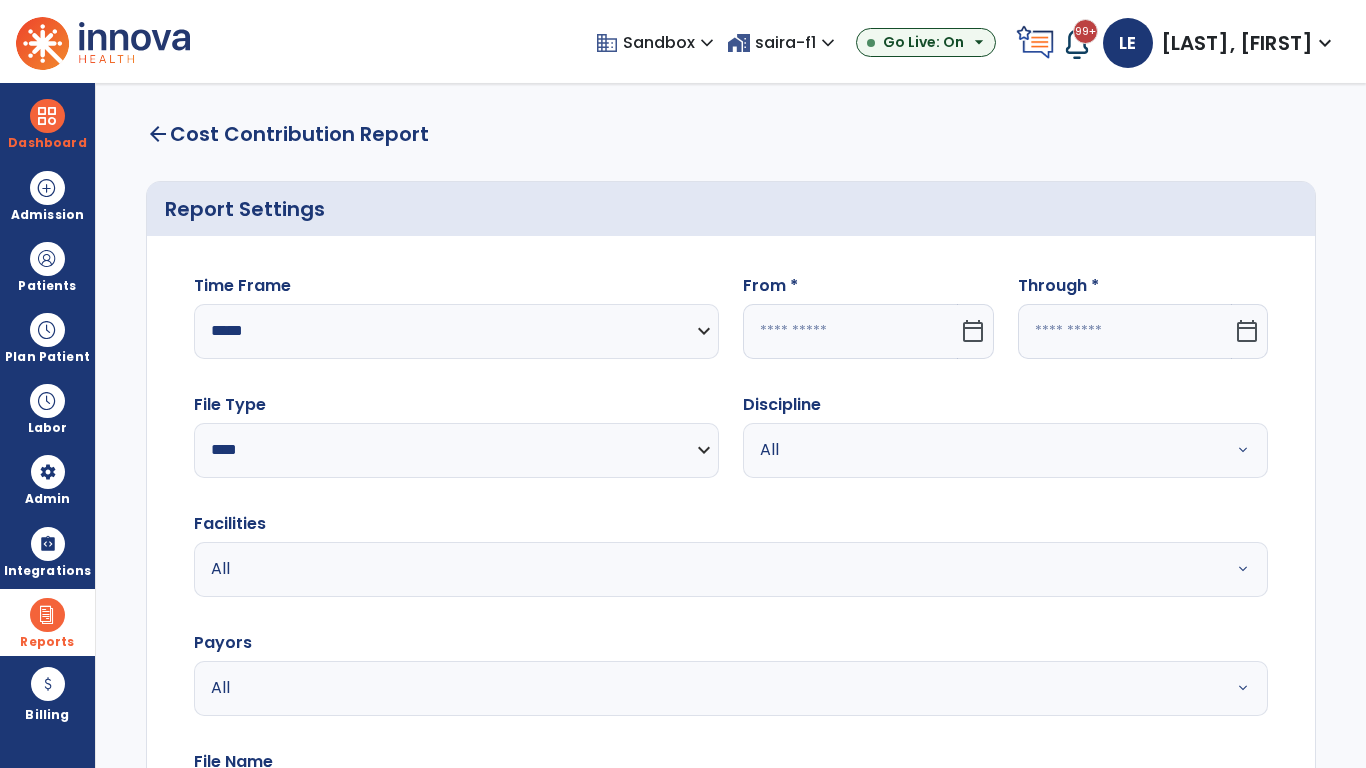 select on "*" 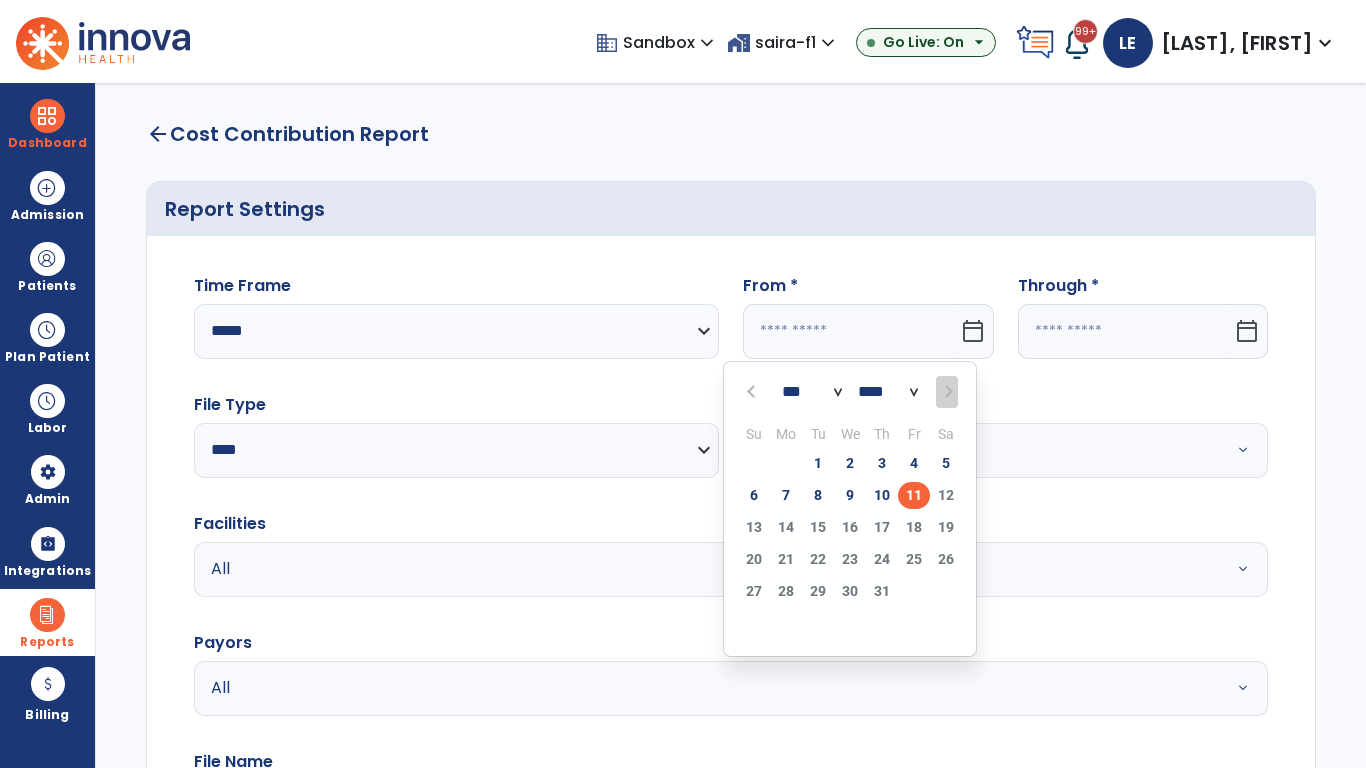 select on "****" 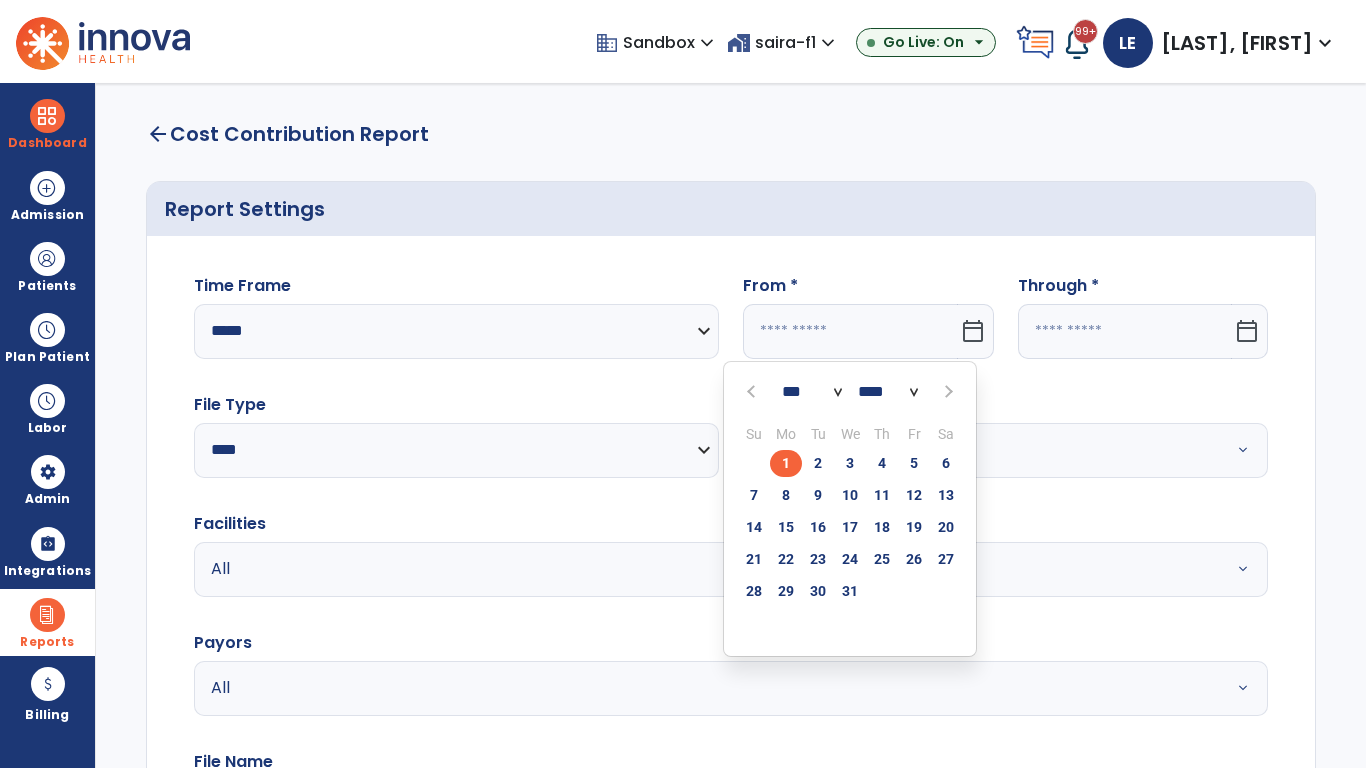 select on "**" 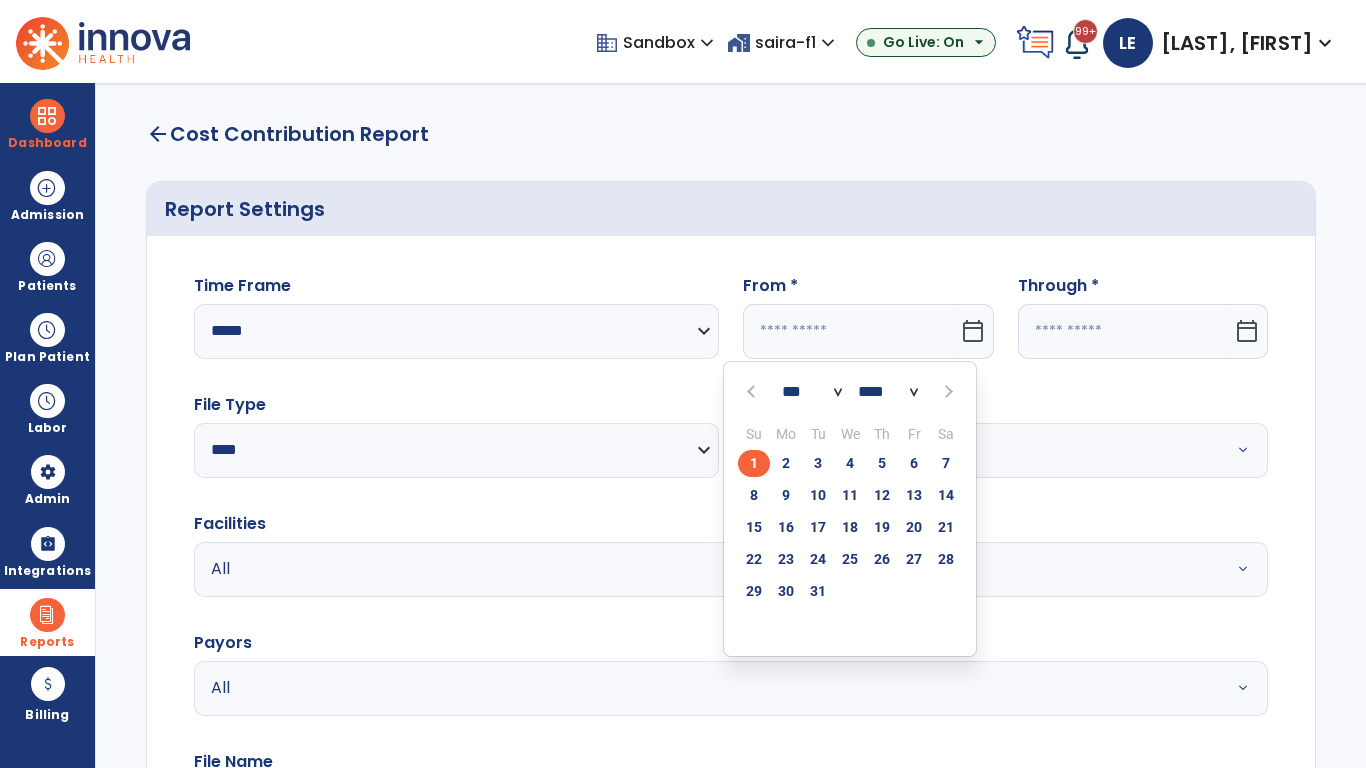 click on "1" 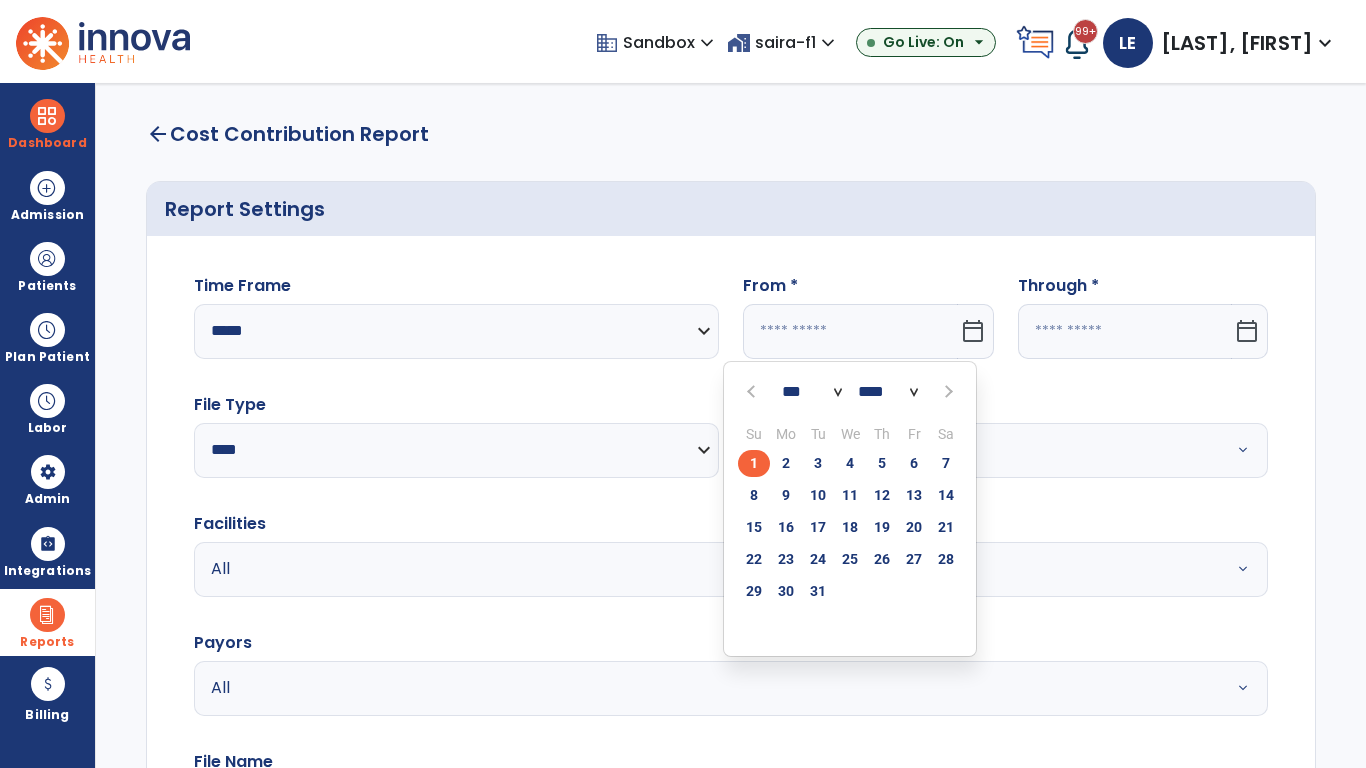 type on "**********" 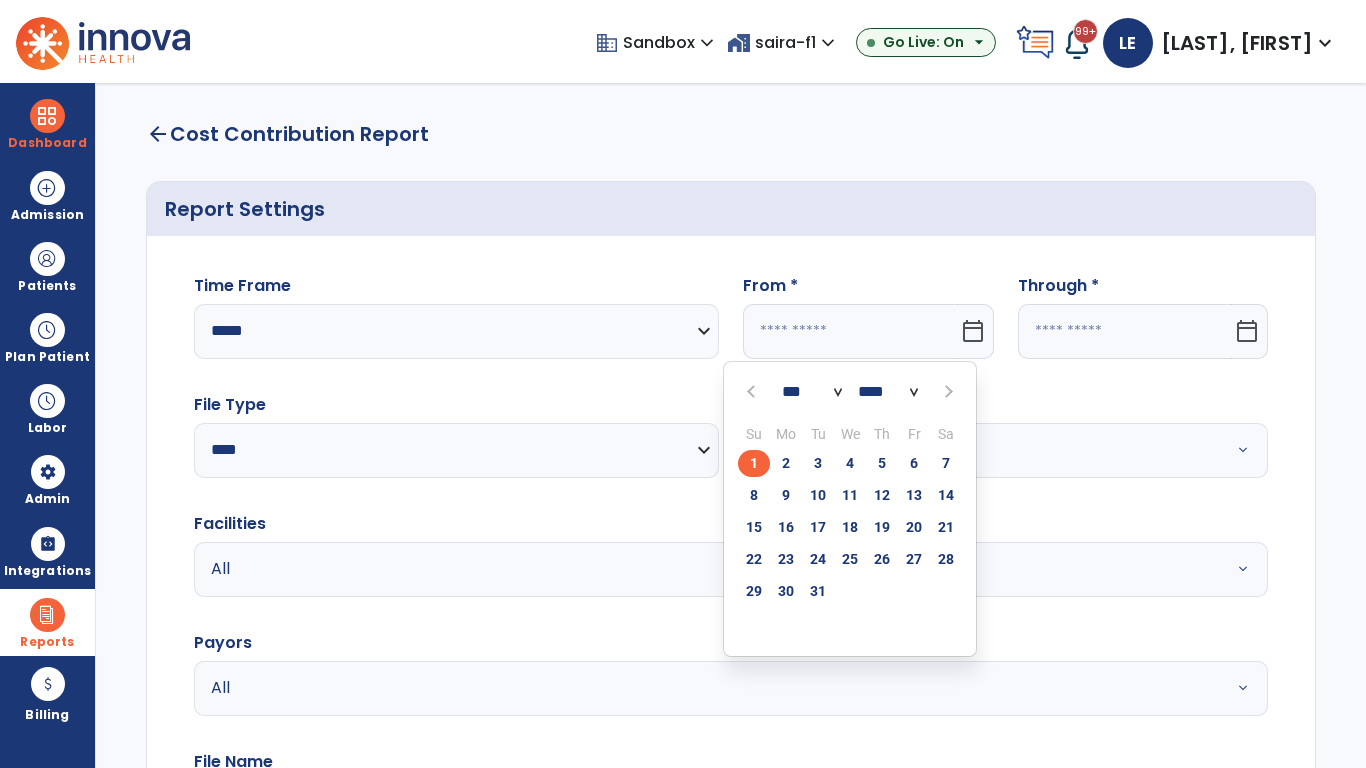 type on "*********" 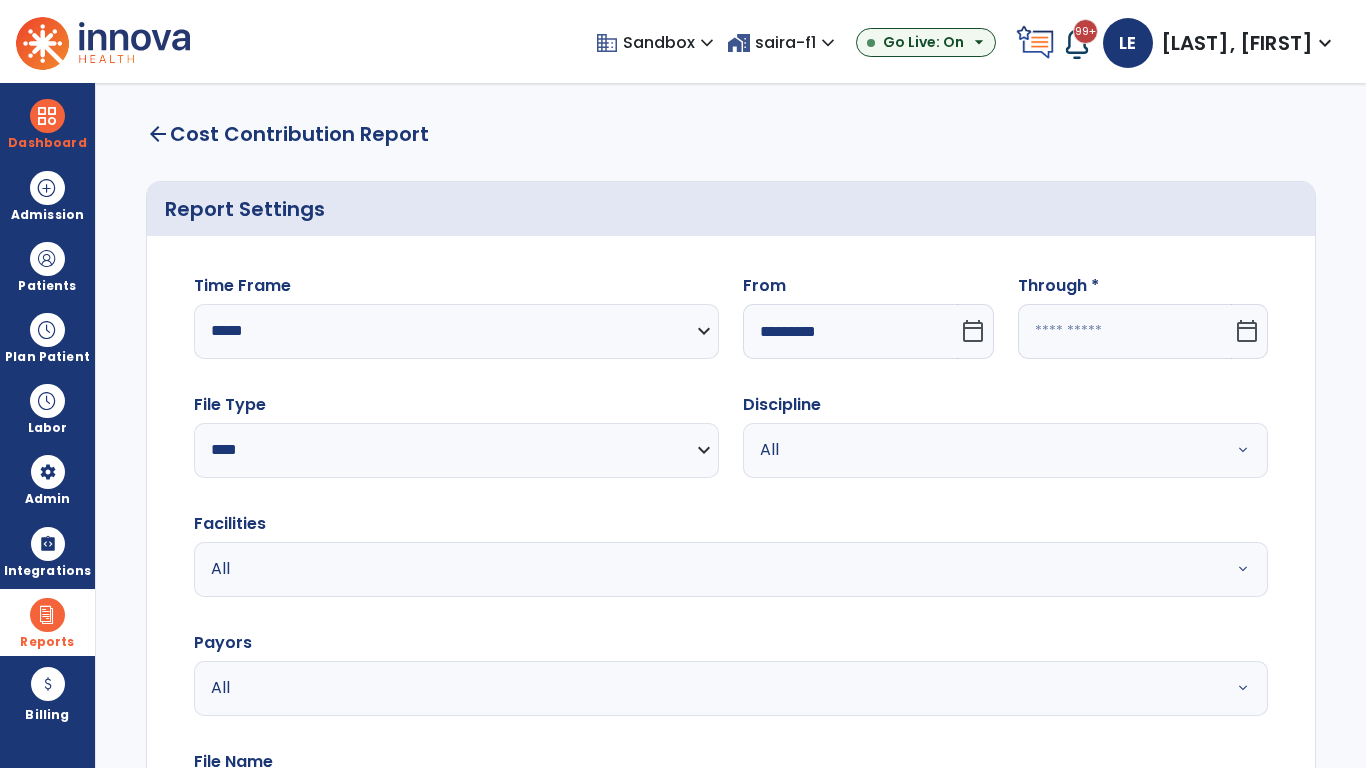 click 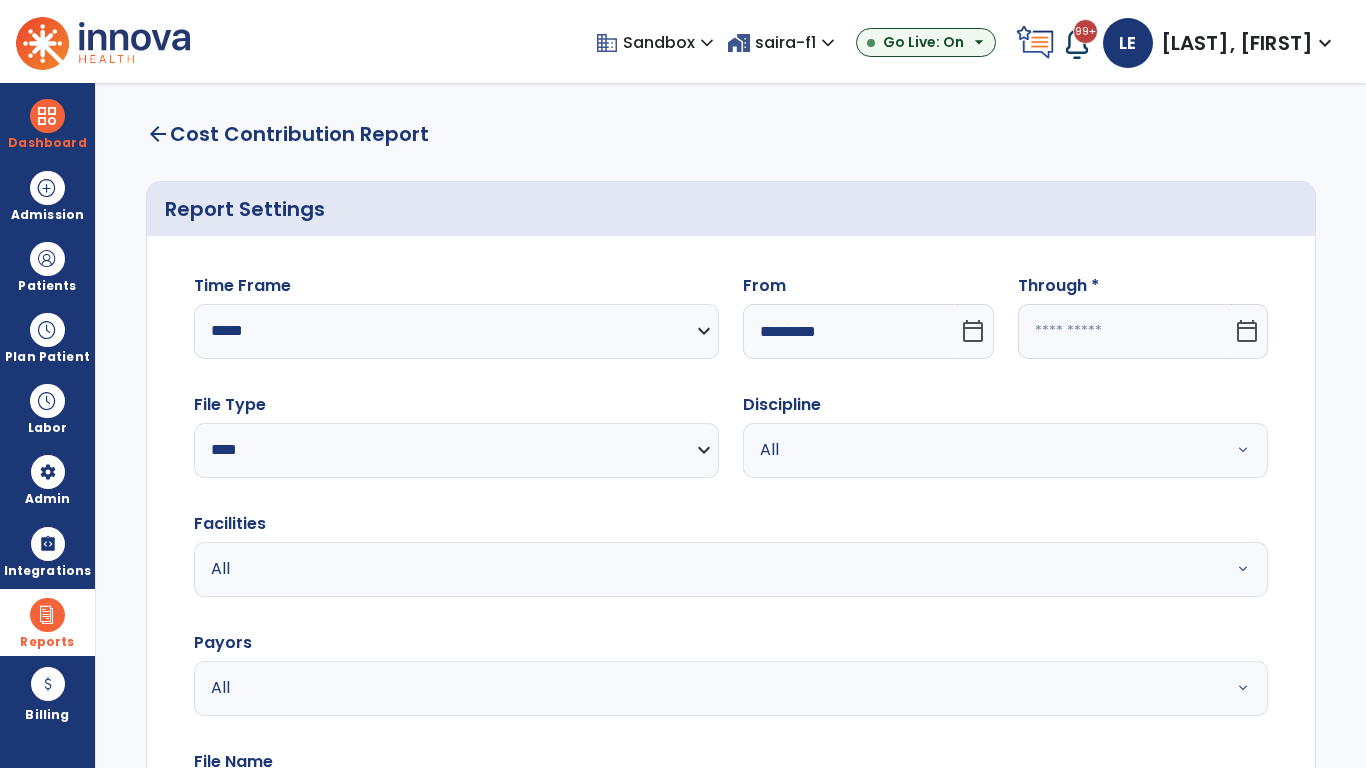 select on "*" 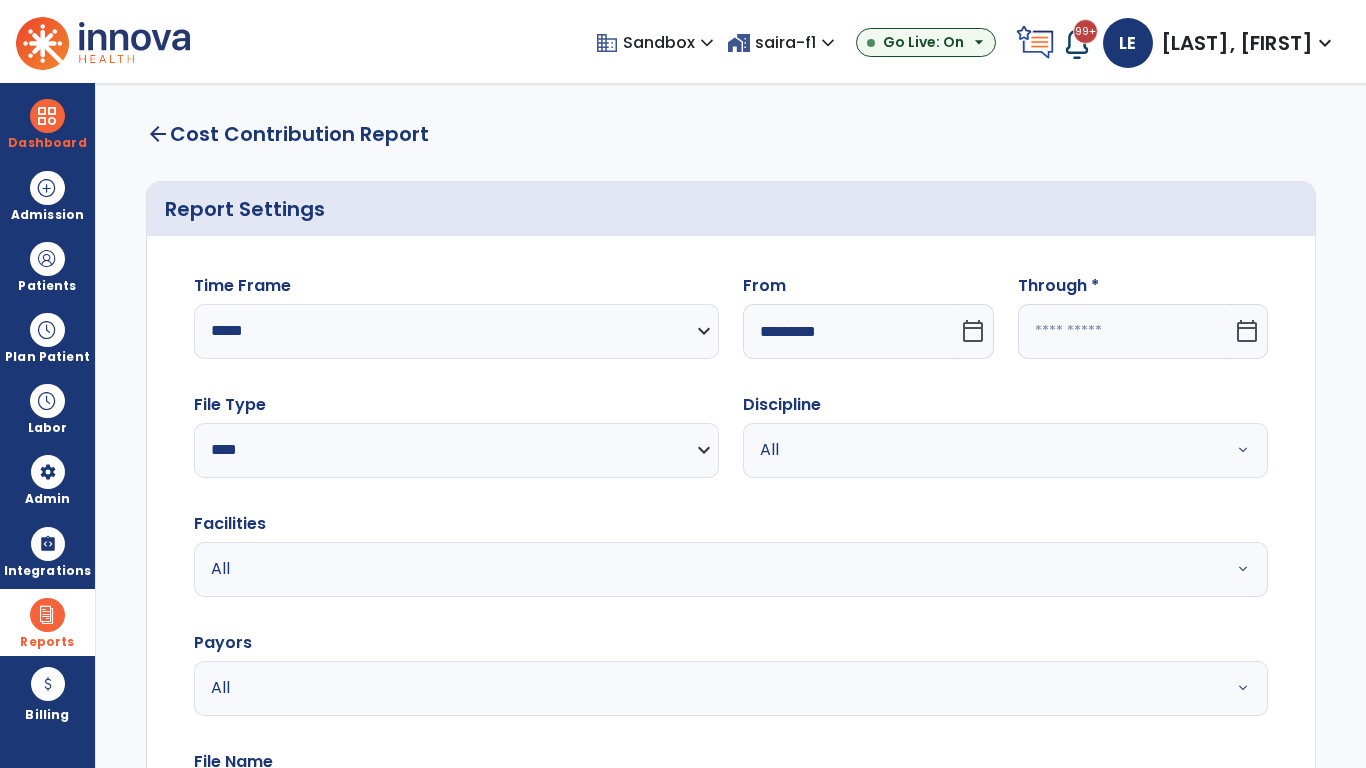 select on "****" 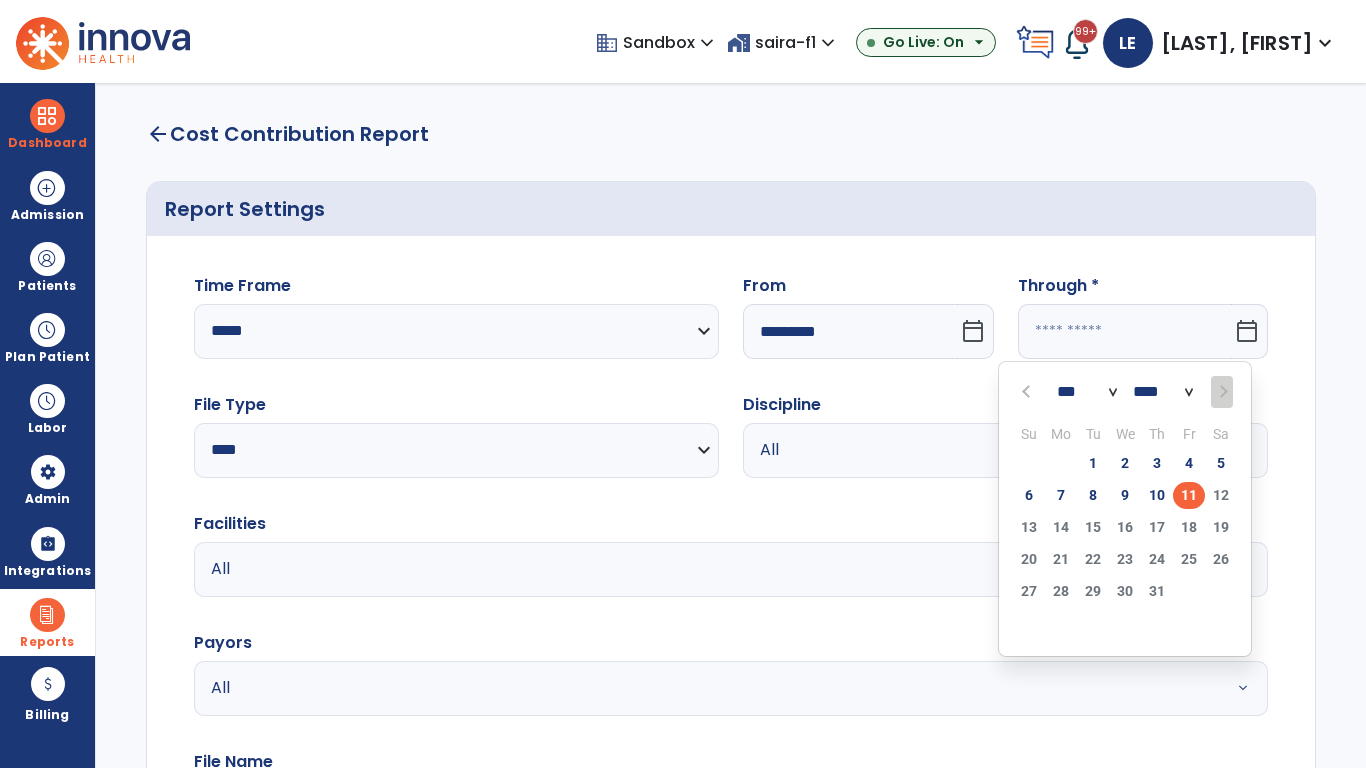 select on "*" 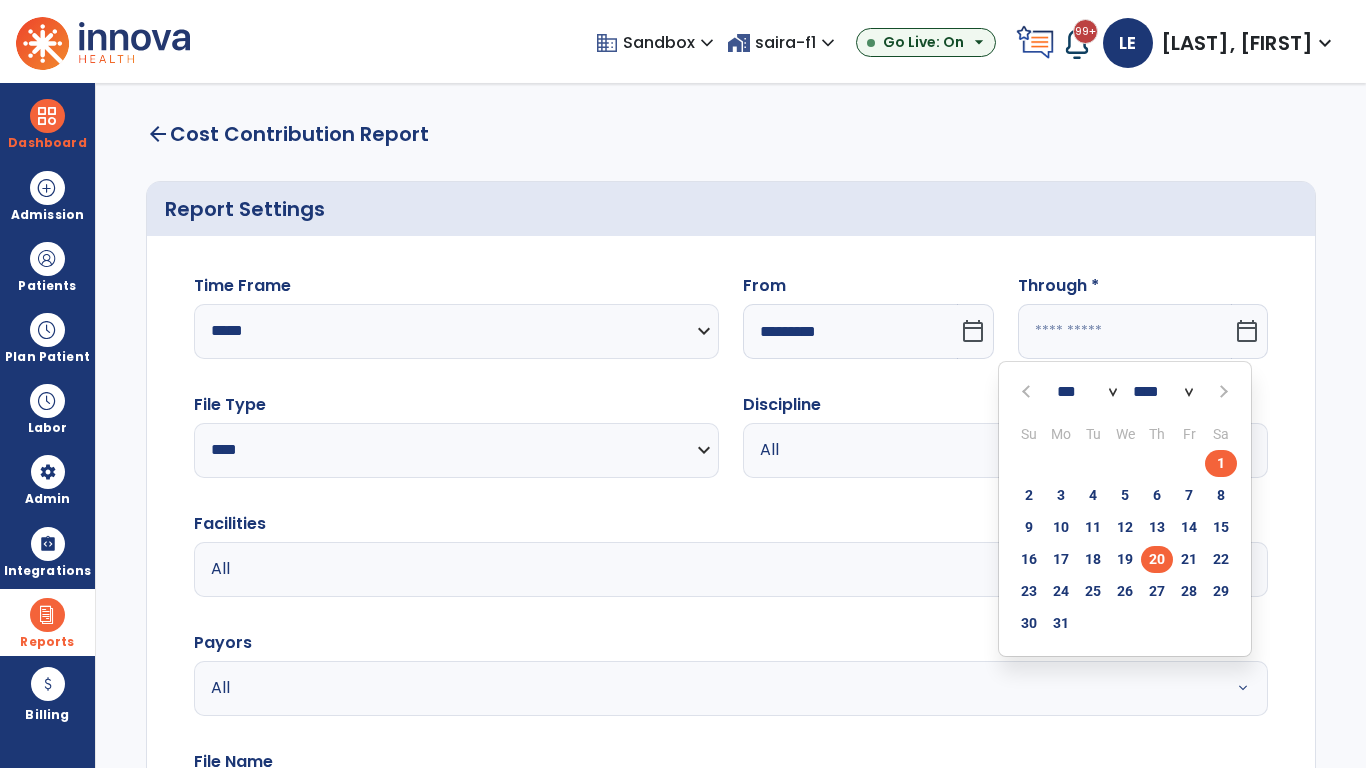 click on "20" 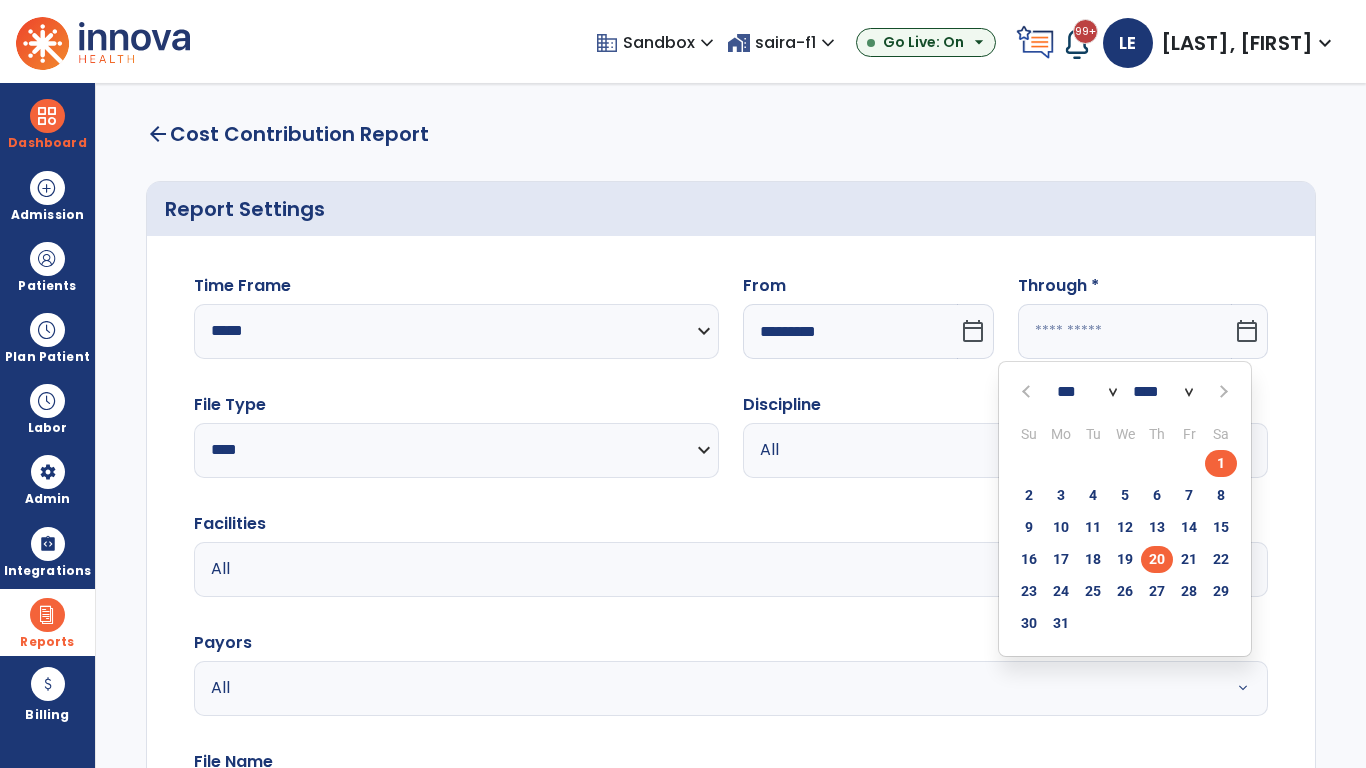 type on "**********" 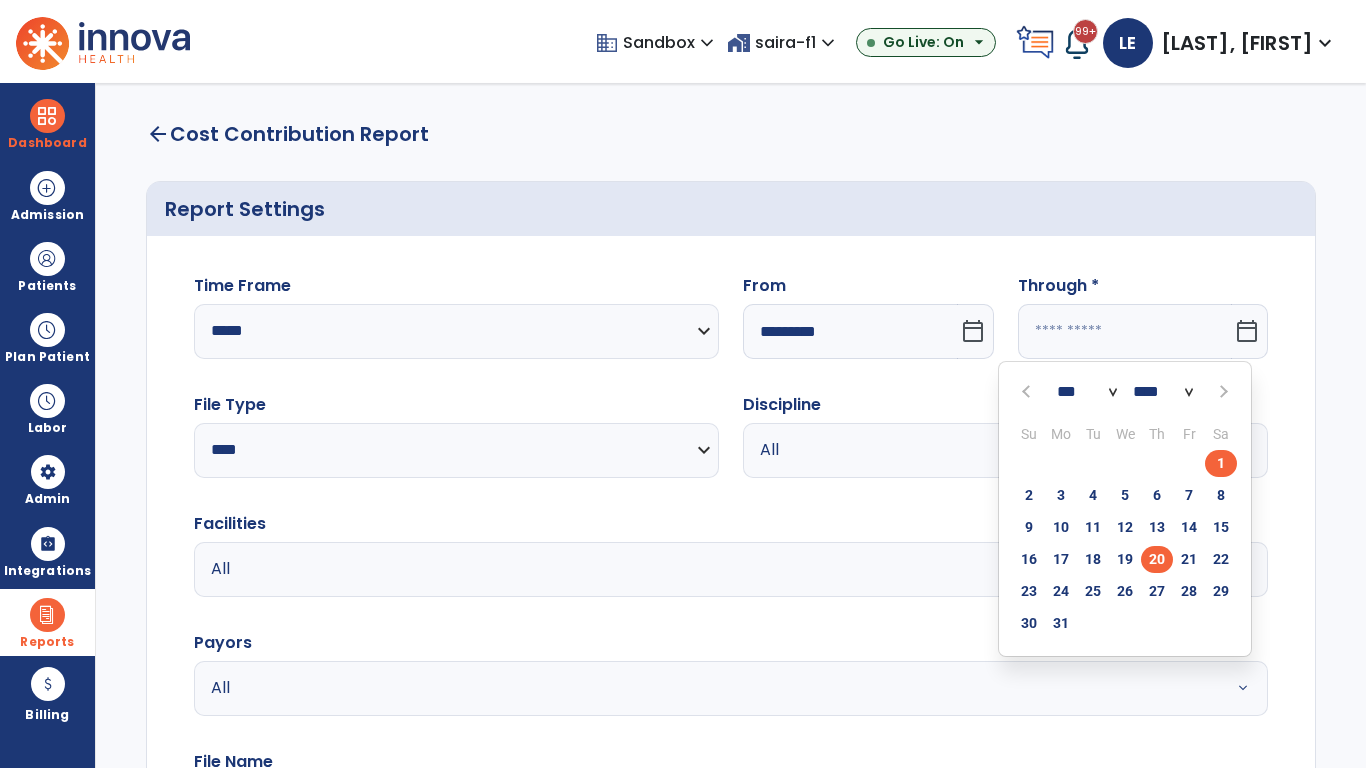 type on "*********" 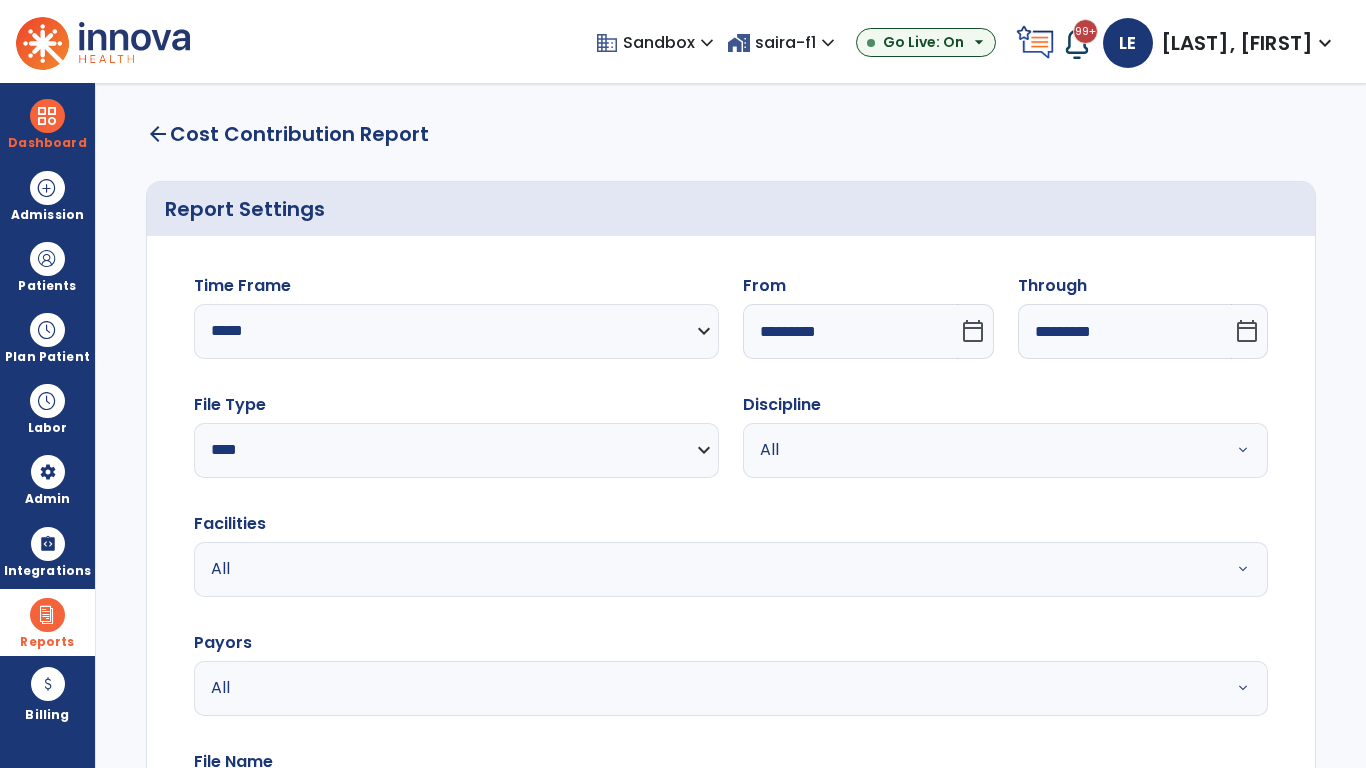 click on "All" at bounding box center (981, 450) 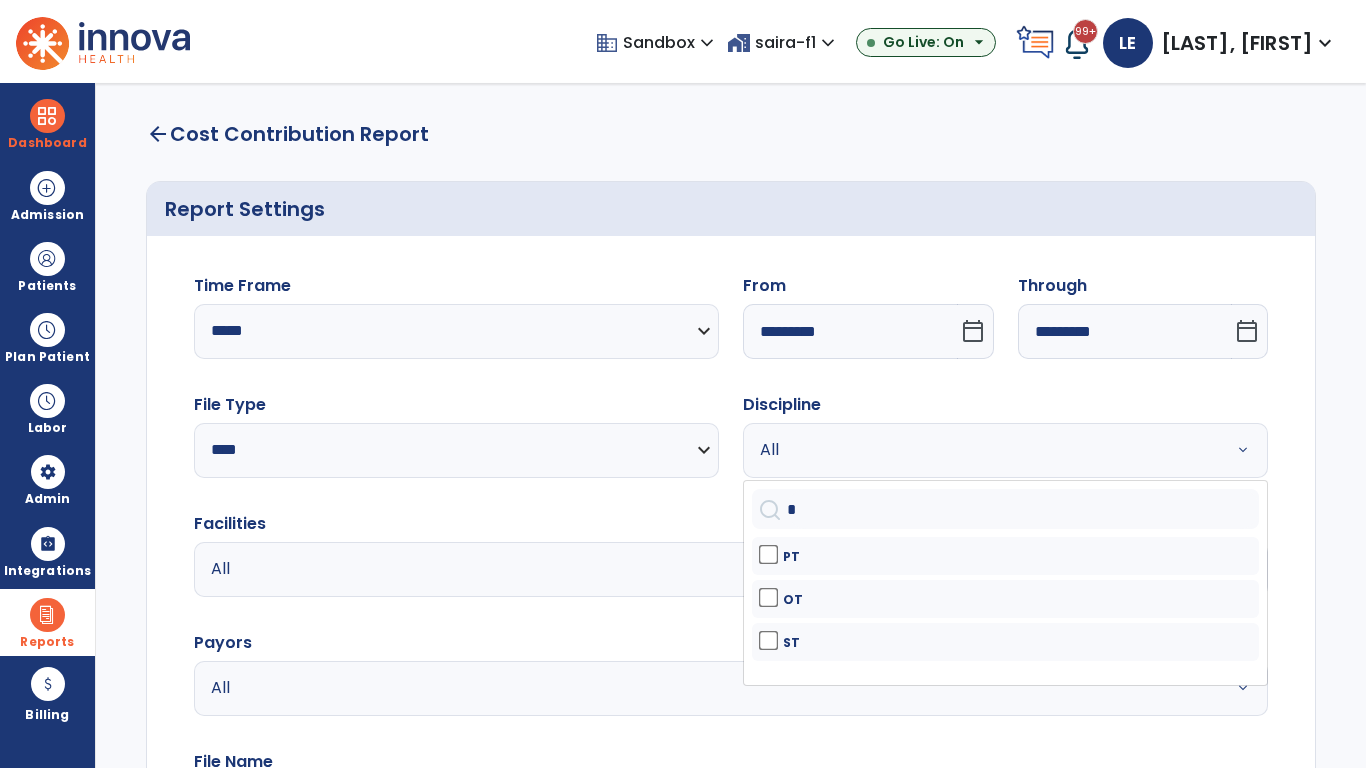 type on "**" 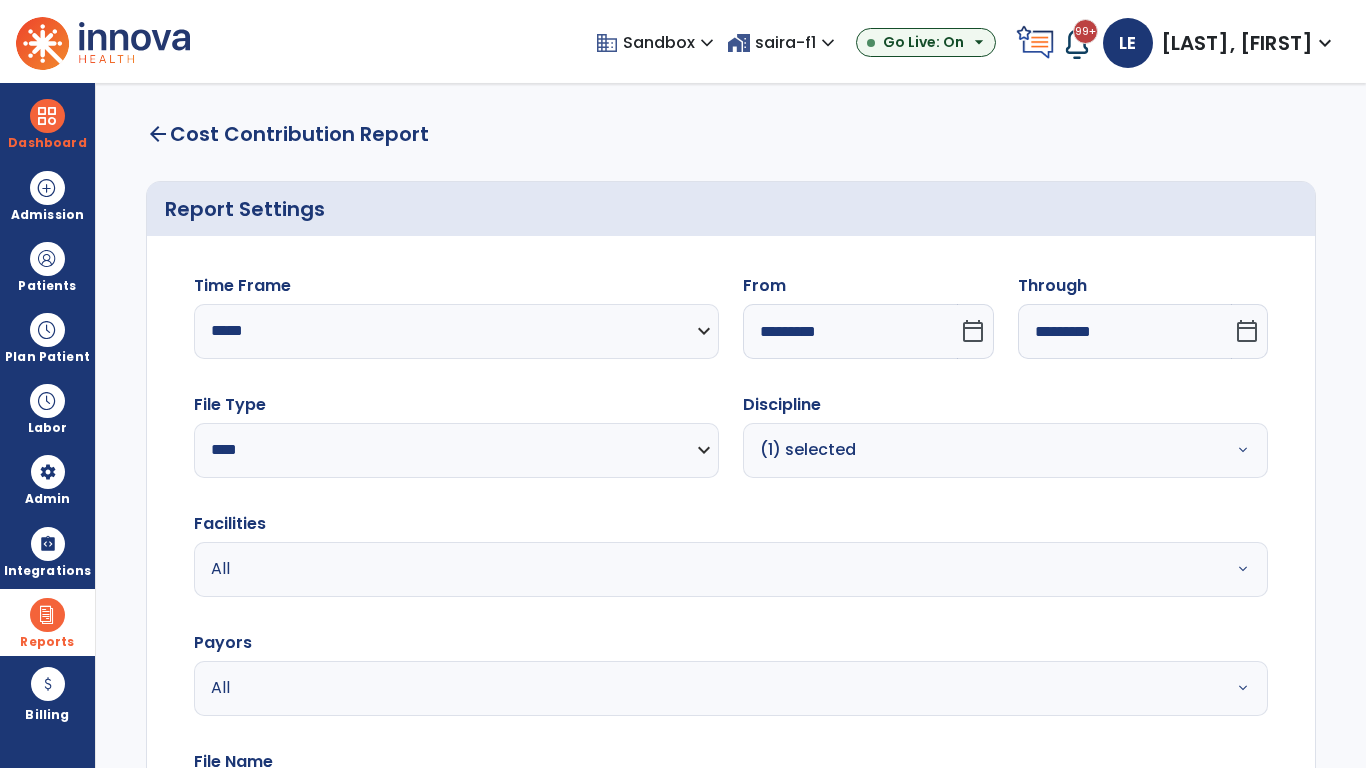 scroll, scrollTop: 51, scrollLeft: 0, axis: vertical 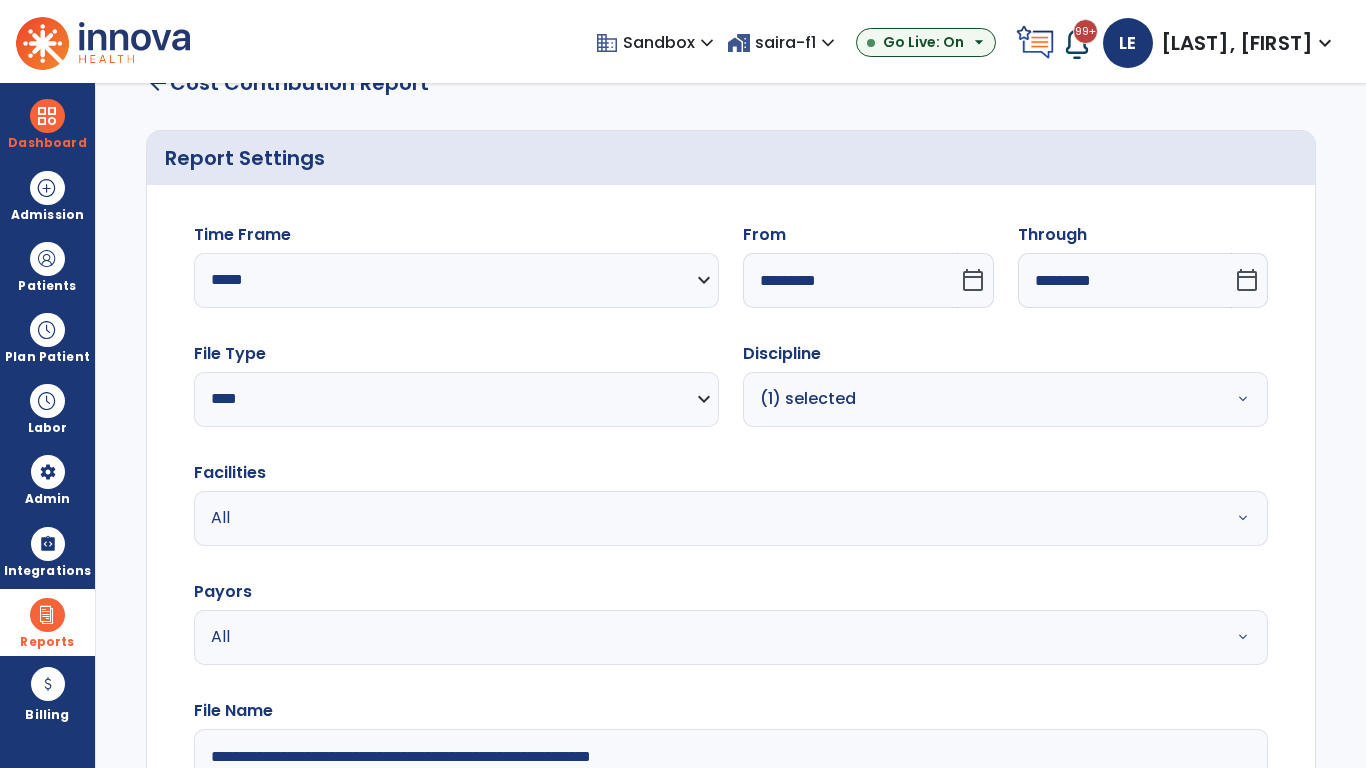 type on "**********" 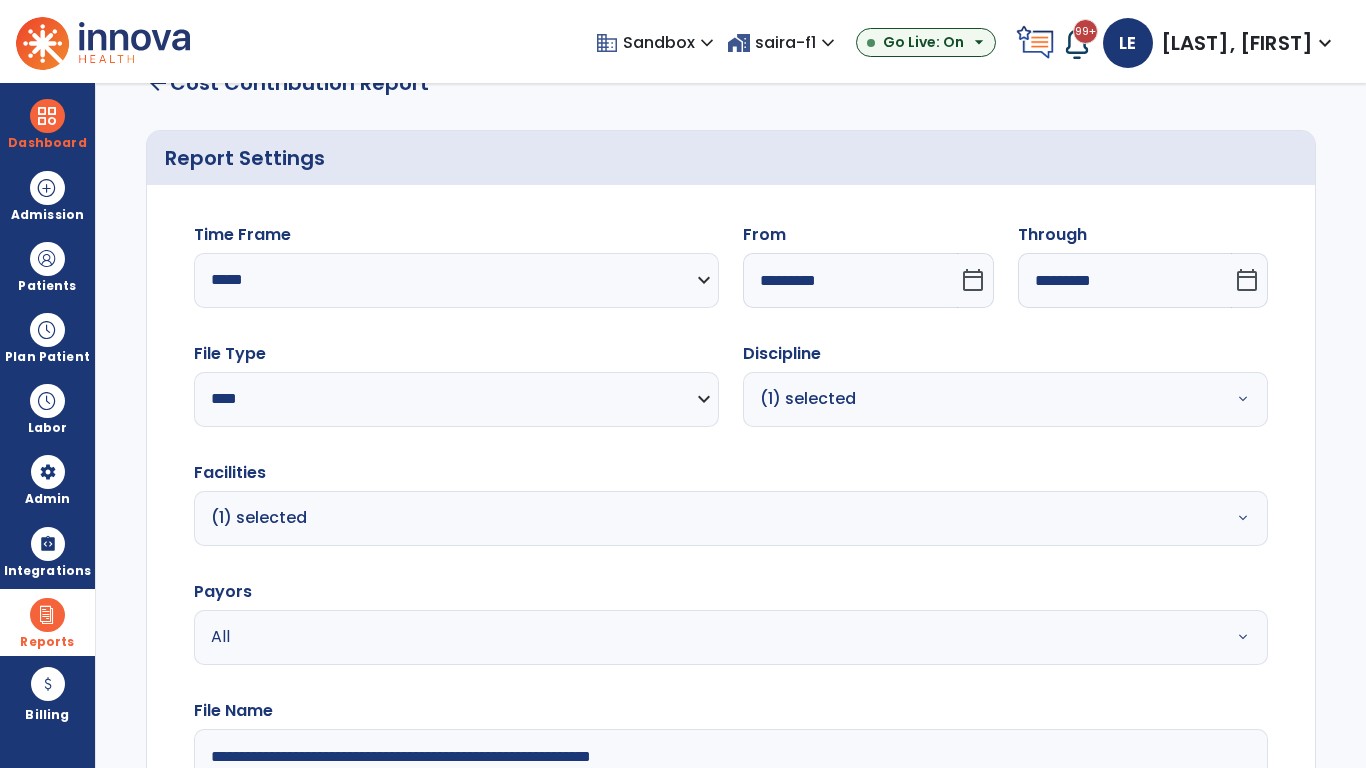 click on "All" at bounding box center (679, 637) 